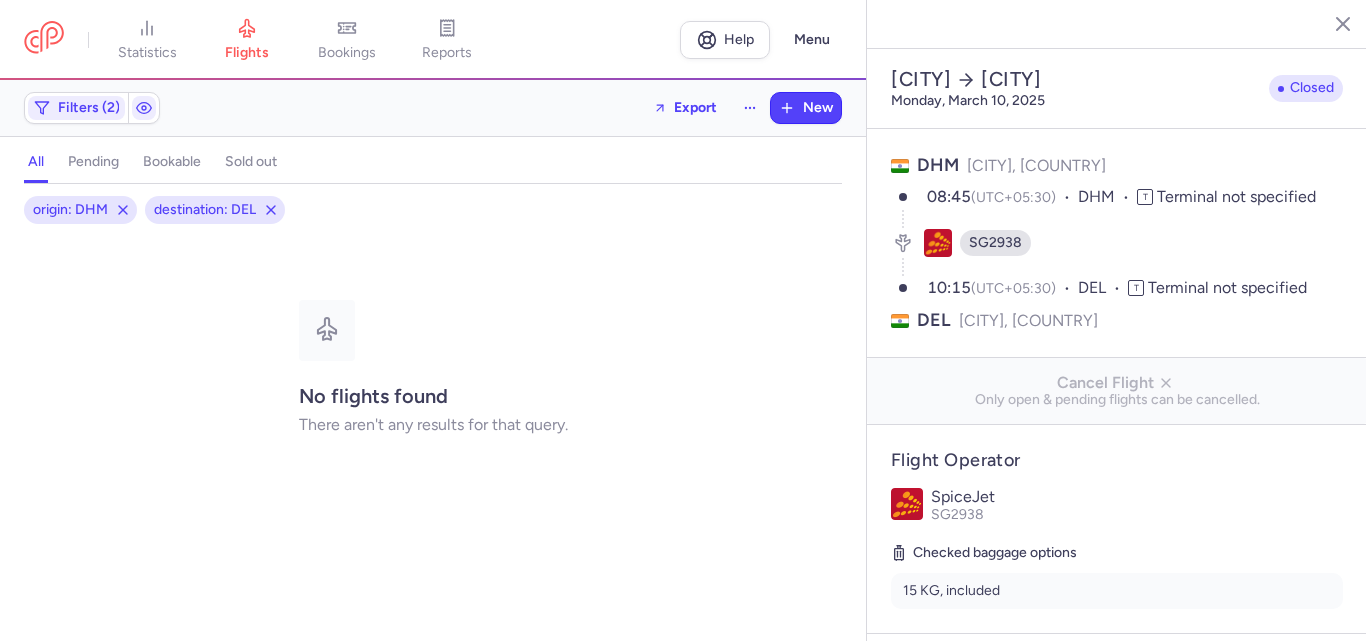 select on "days" 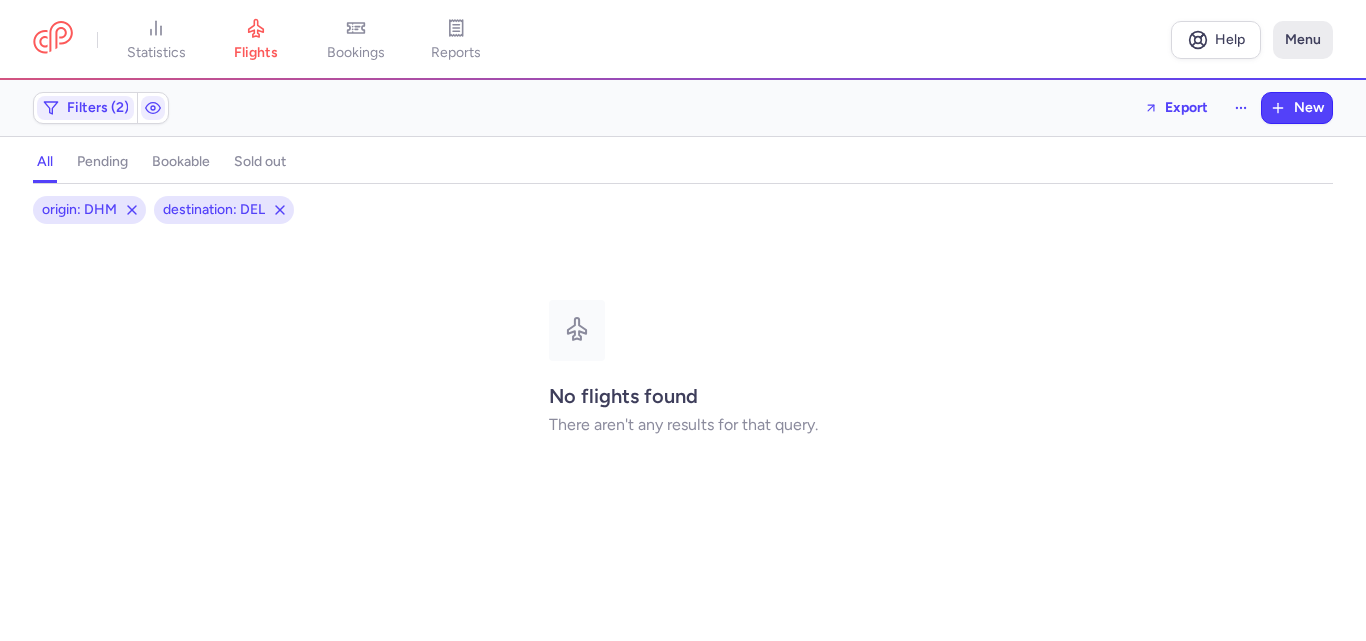 click on "Menu" at bounding box center [1303, 40] 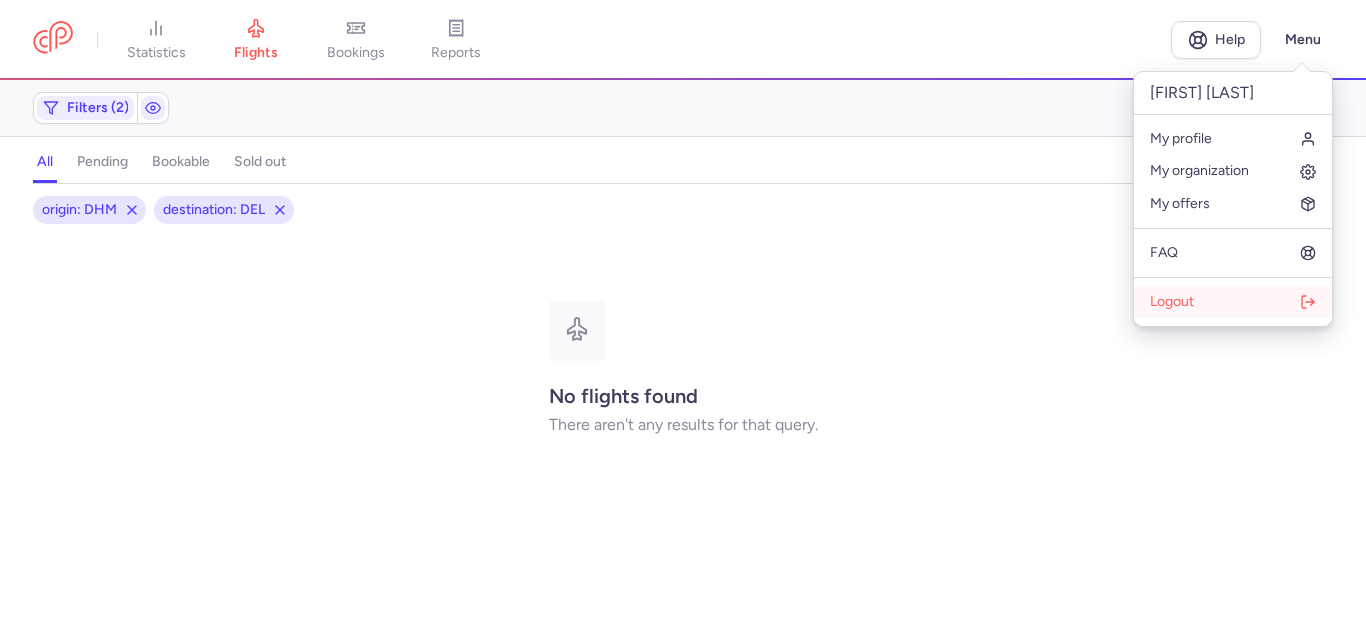 click on "Logout" at bounding box center [1233, 302] 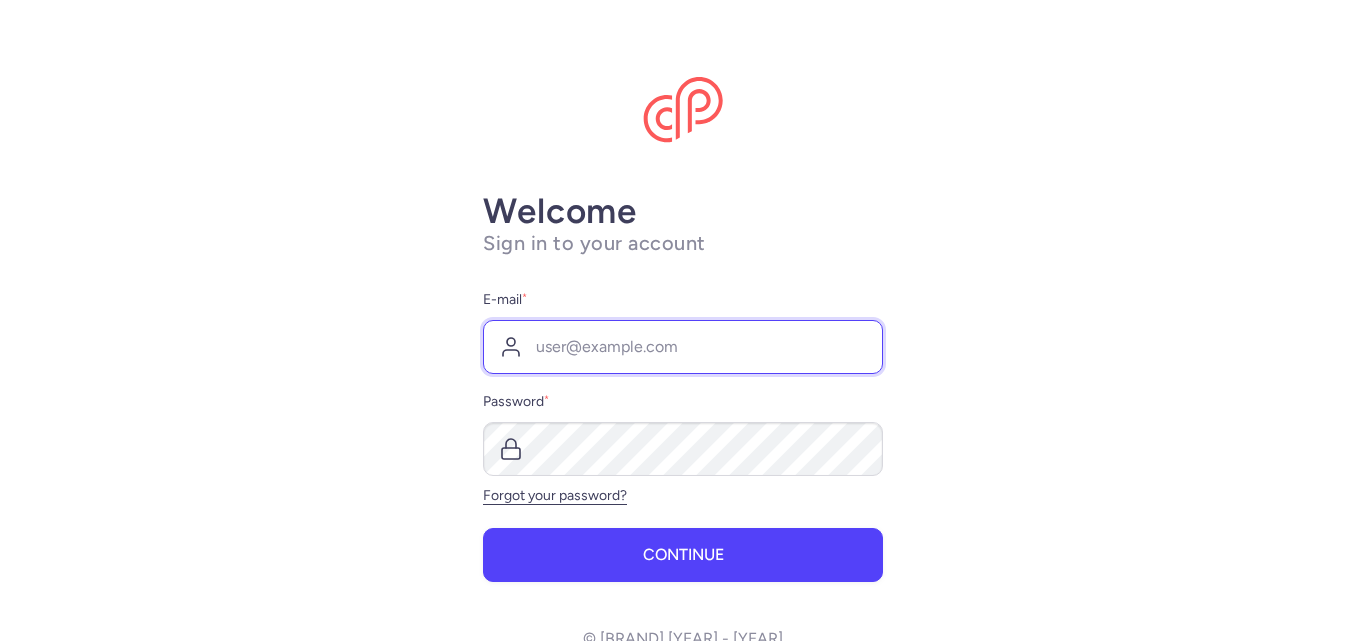 scroll, scrollTop: 0, scrollLeft: 0, axis: both 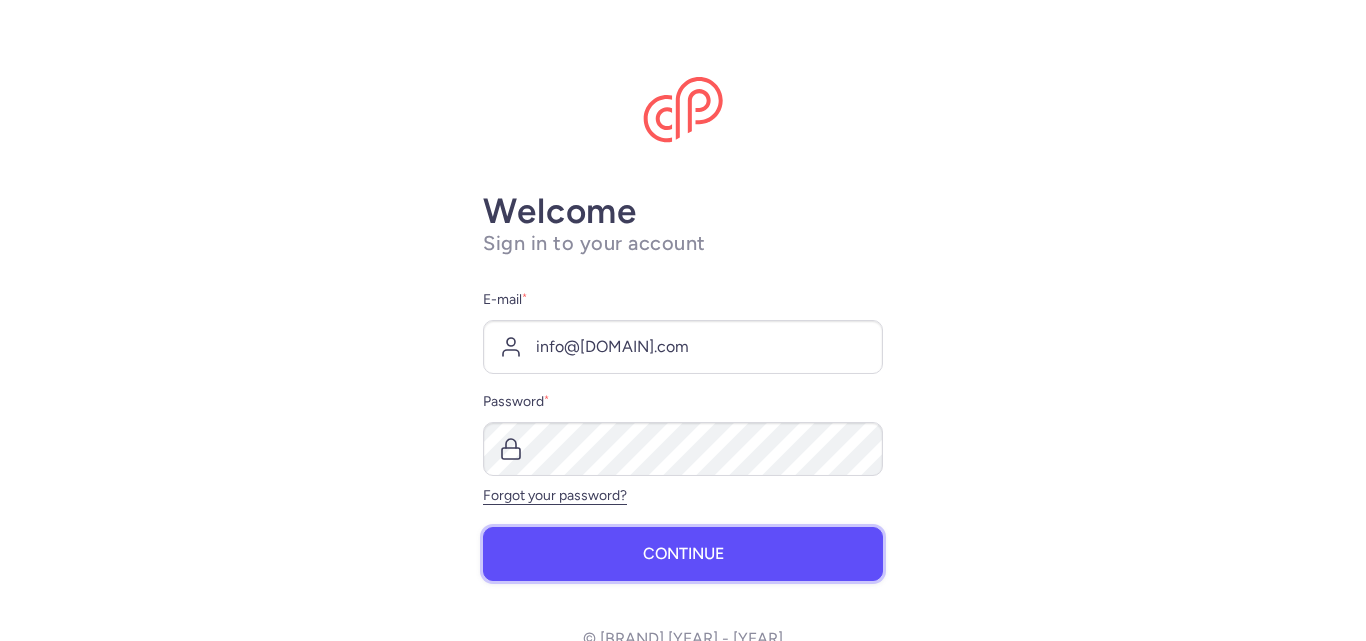 click on "Continue" at bounding box center (683, 554) 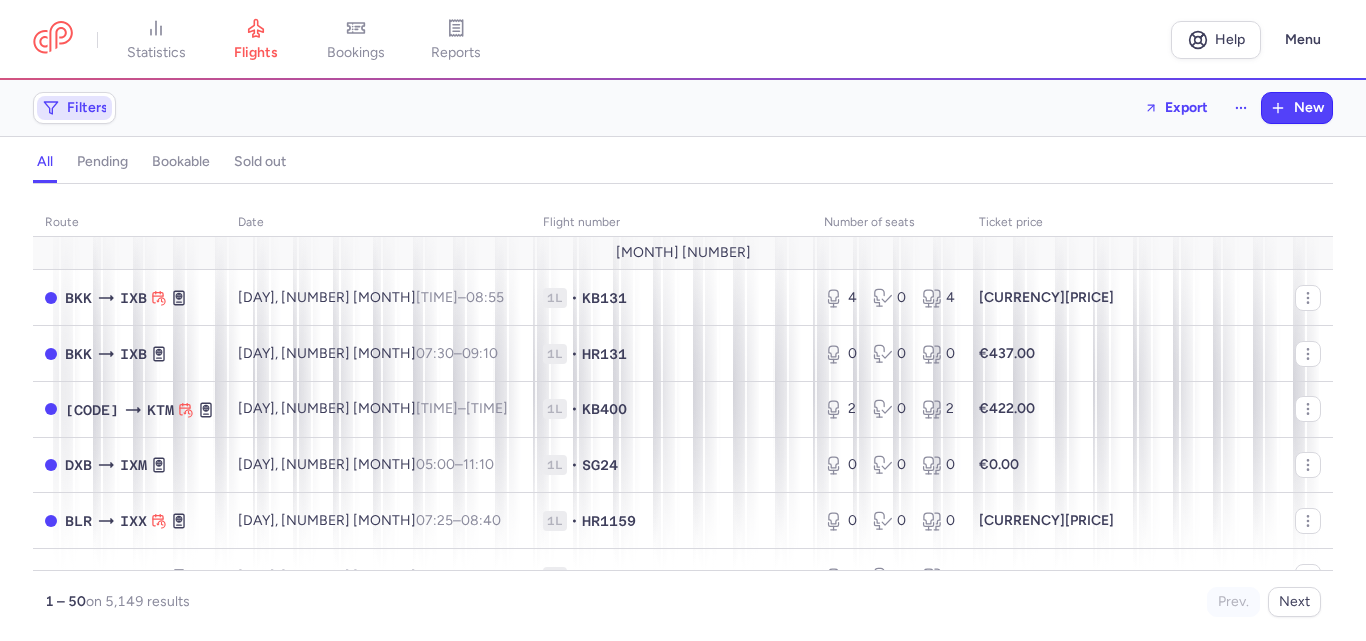 click on "Filters" 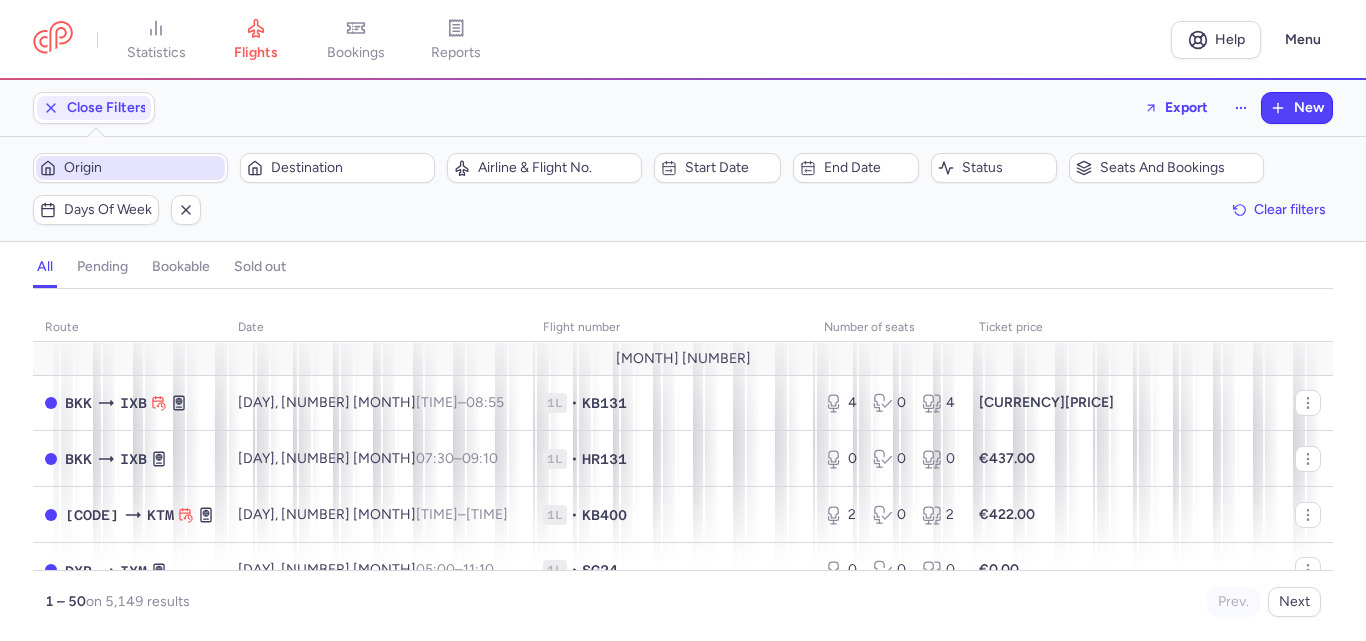 scroll, scrollTop: 0, scrollLeft: 0, axis: both 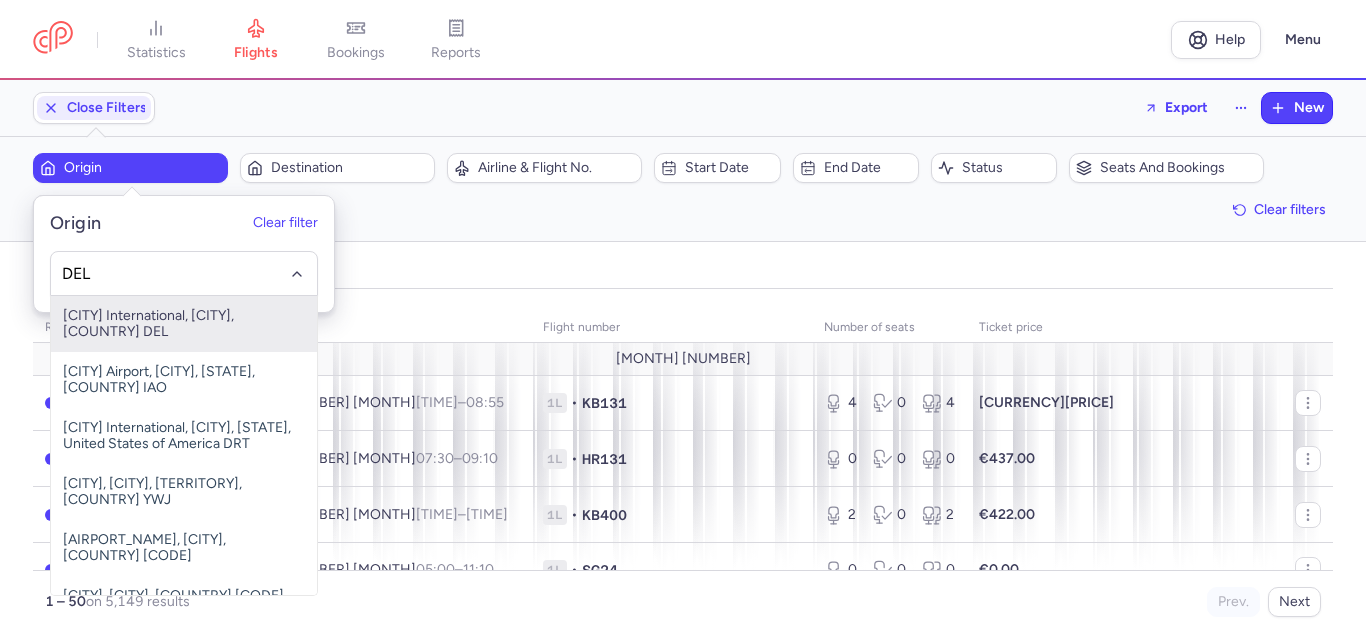 click on "[CITY] International, [CITY], [COUNTRY] DEL" at bounding box center (184, 324) 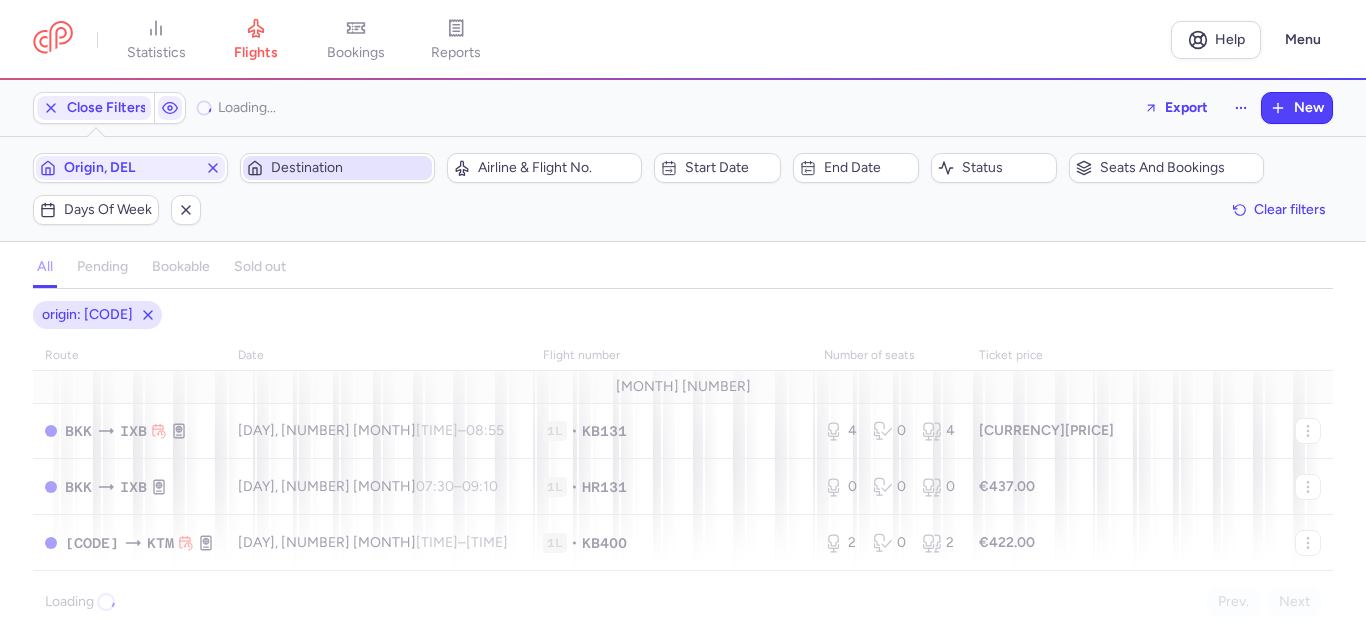 click on "Destination" at bounding box center (349, 168) 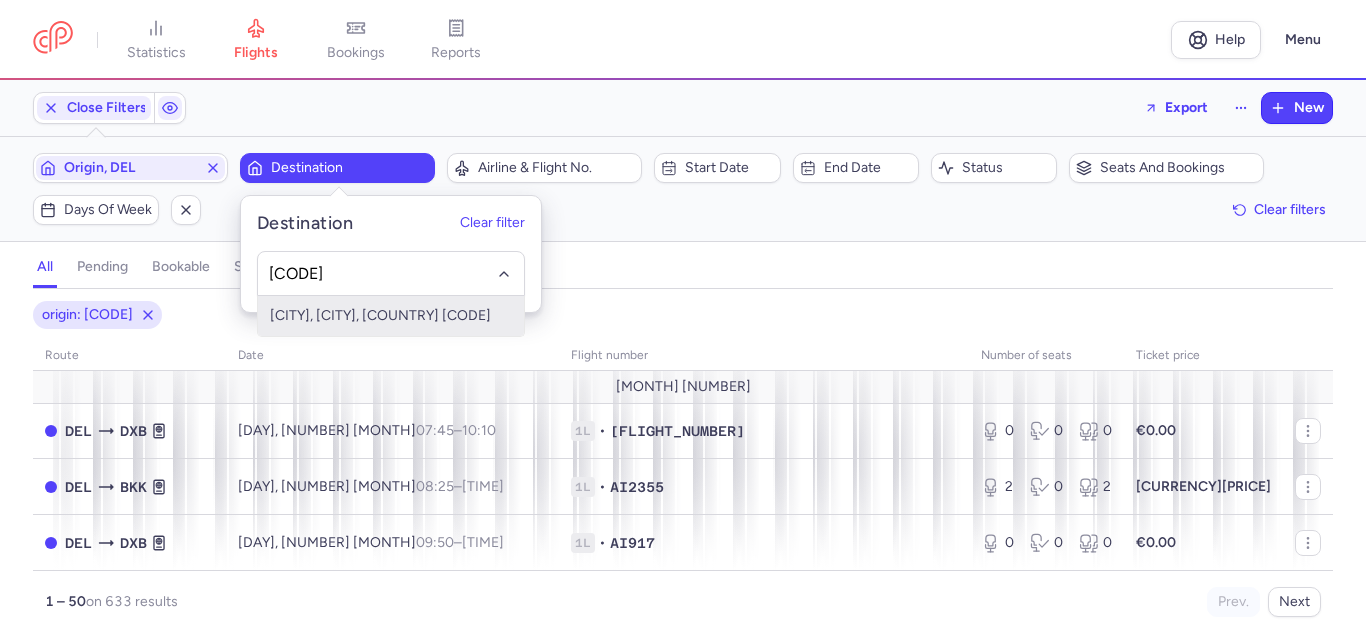 click on "[CITY], [CITY], [COUNTRY] [CODE]" at bounding box center (391, 316) 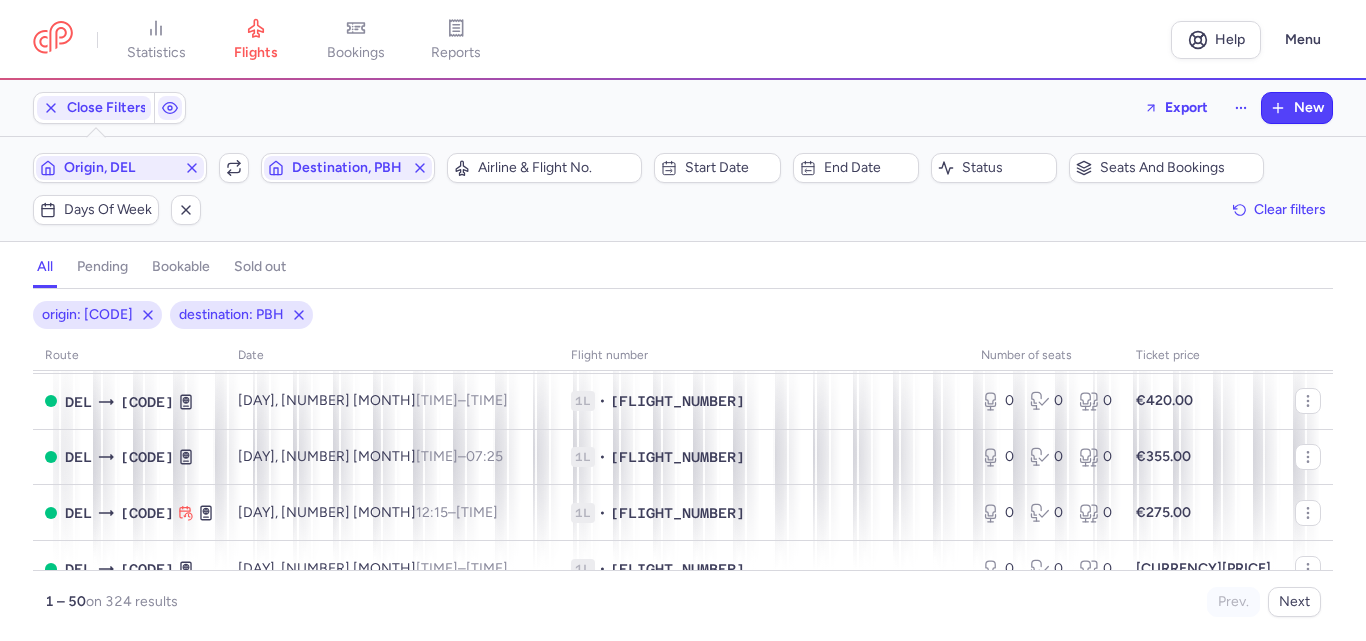 scroll, scrollTop: 2620, scrollLeft: 0, axis: vertical 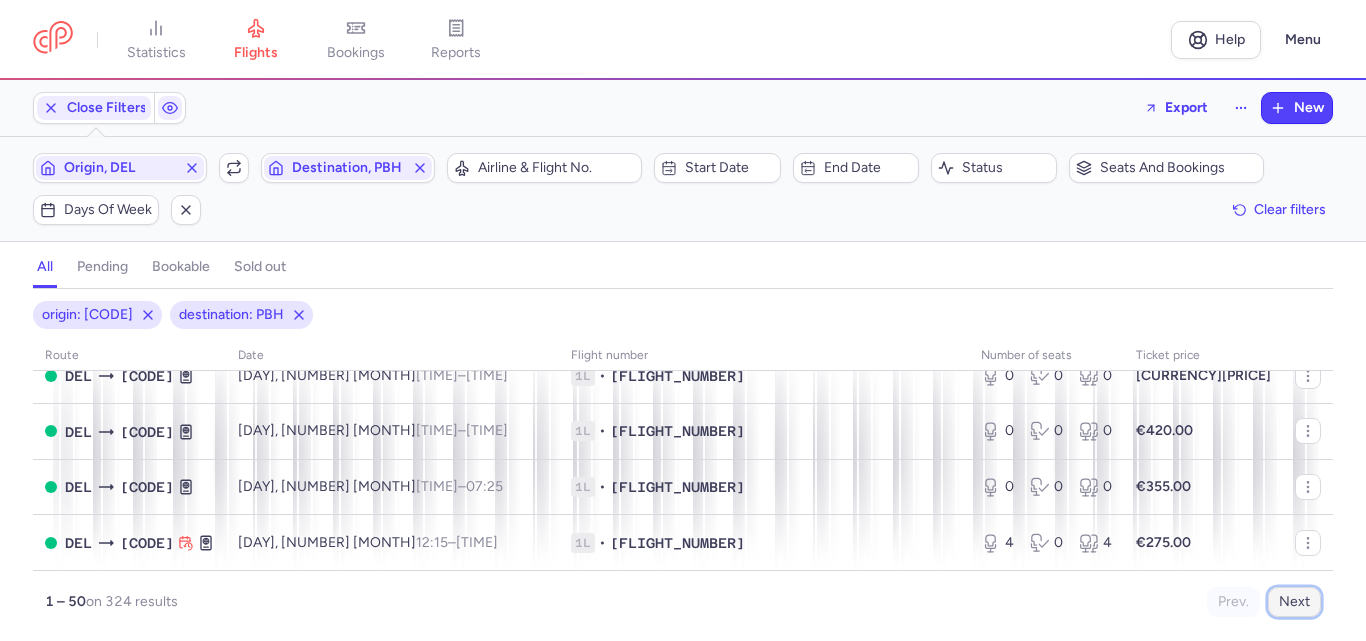 click on "Next" at bounding box center [1294, 602] 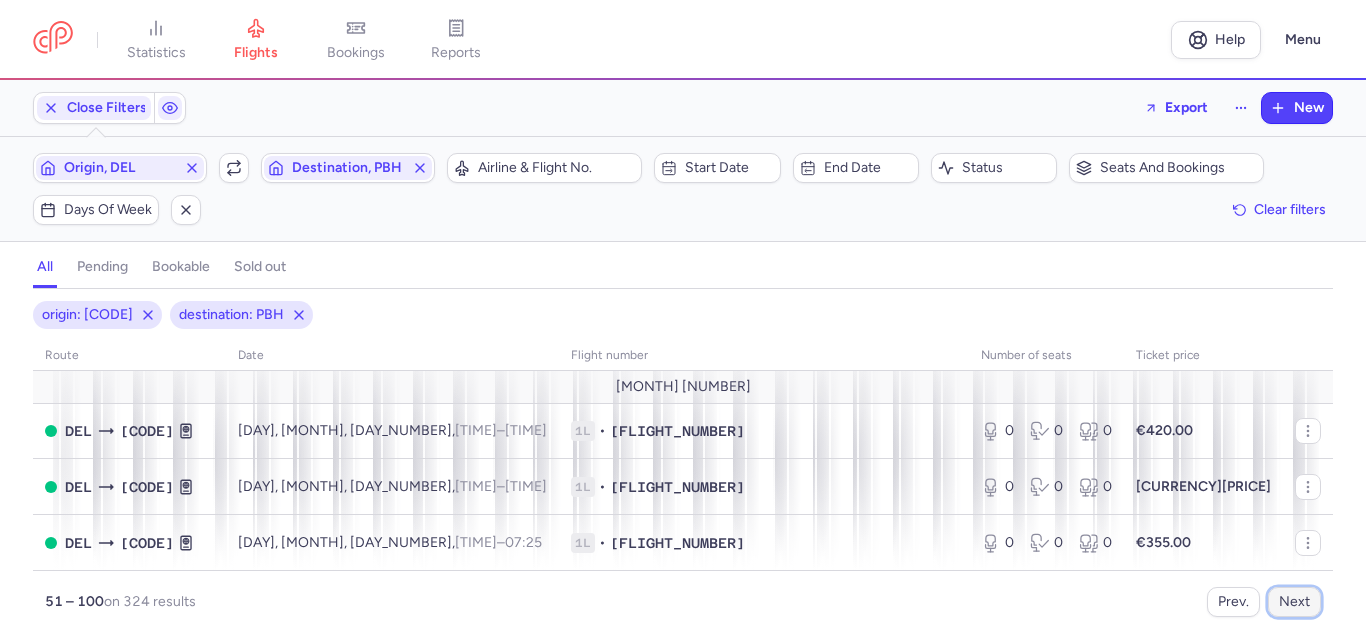 click on "Next" at bounding box center [1294, 602] 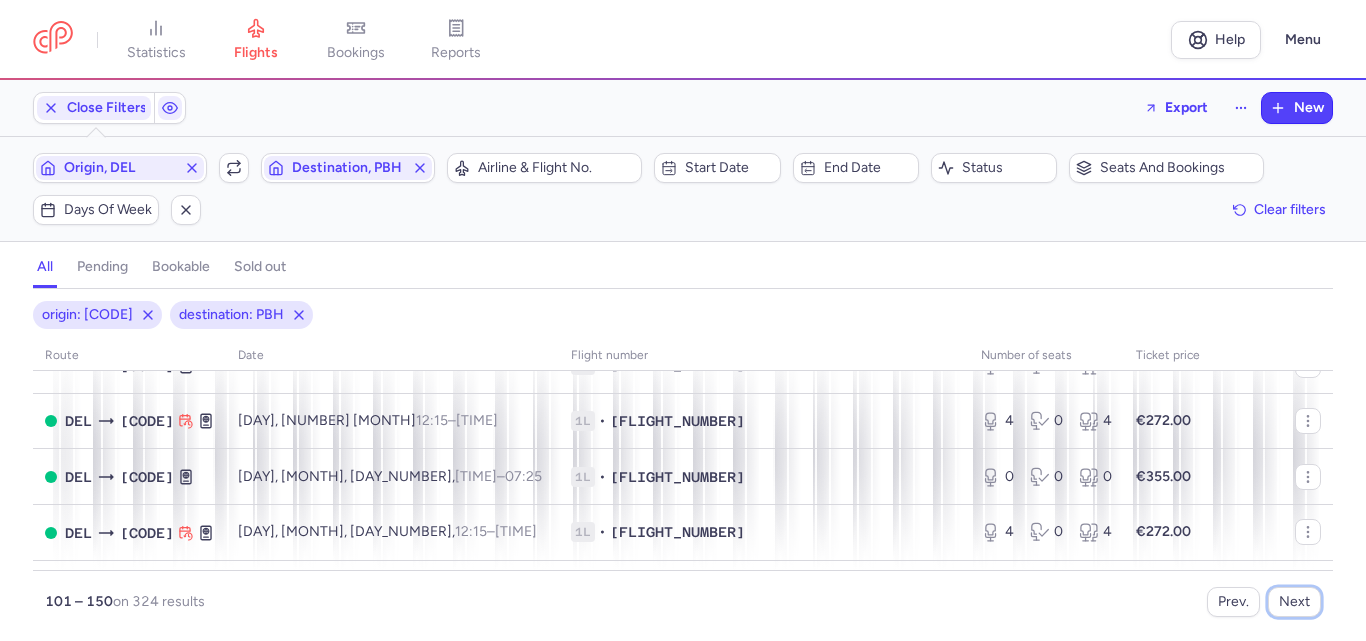 scroll, scrollTop: 2653, scrollLeft: 0, axis: vertical 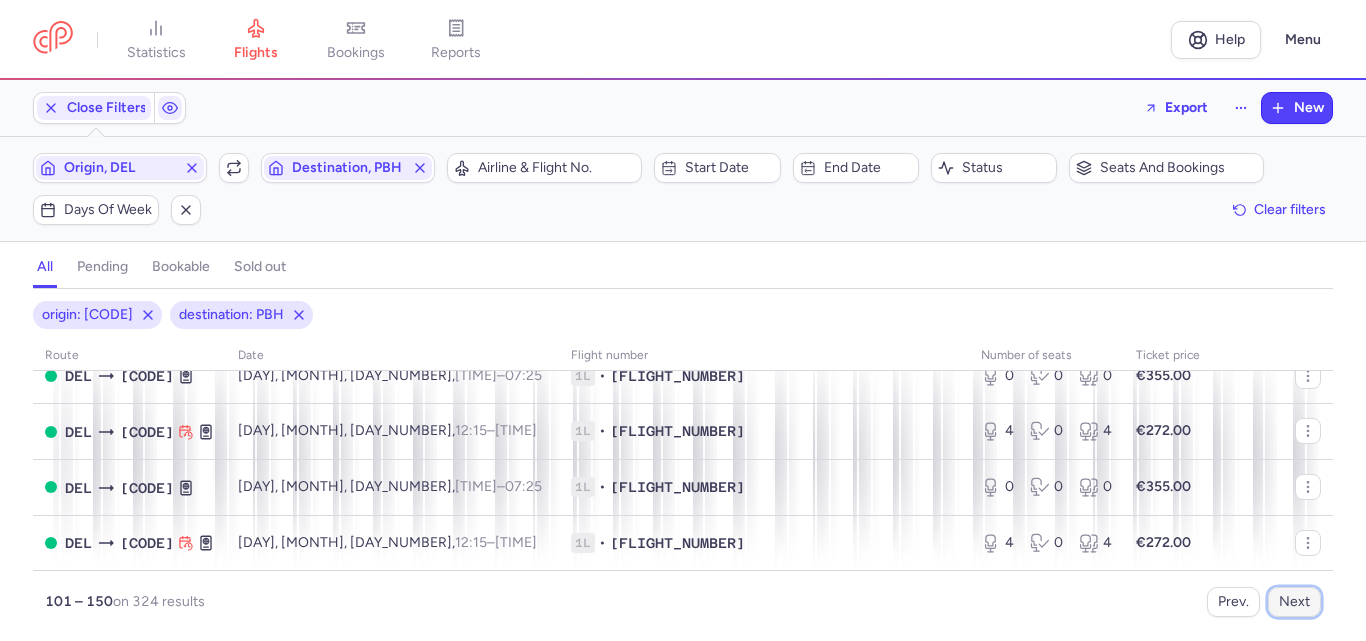 click on "Next" at bounding box center [1294, 602] 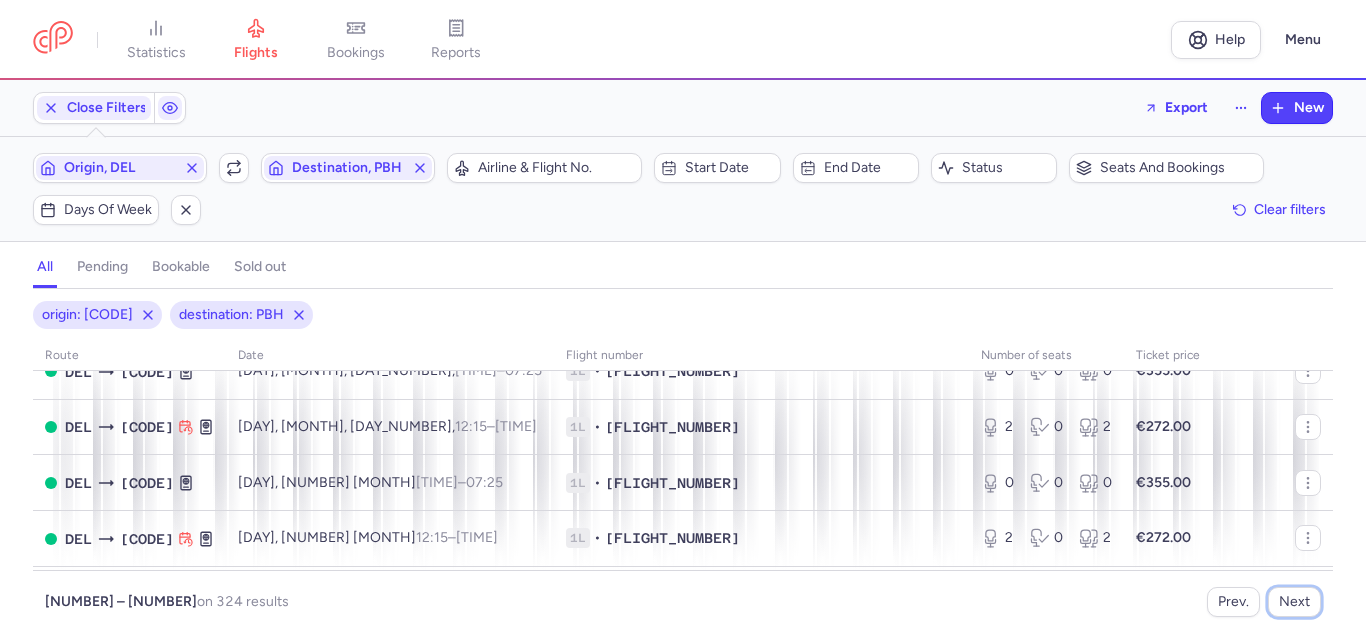 scroll, scrollTop: 2653, scrollLeft: 0, axis: vertical 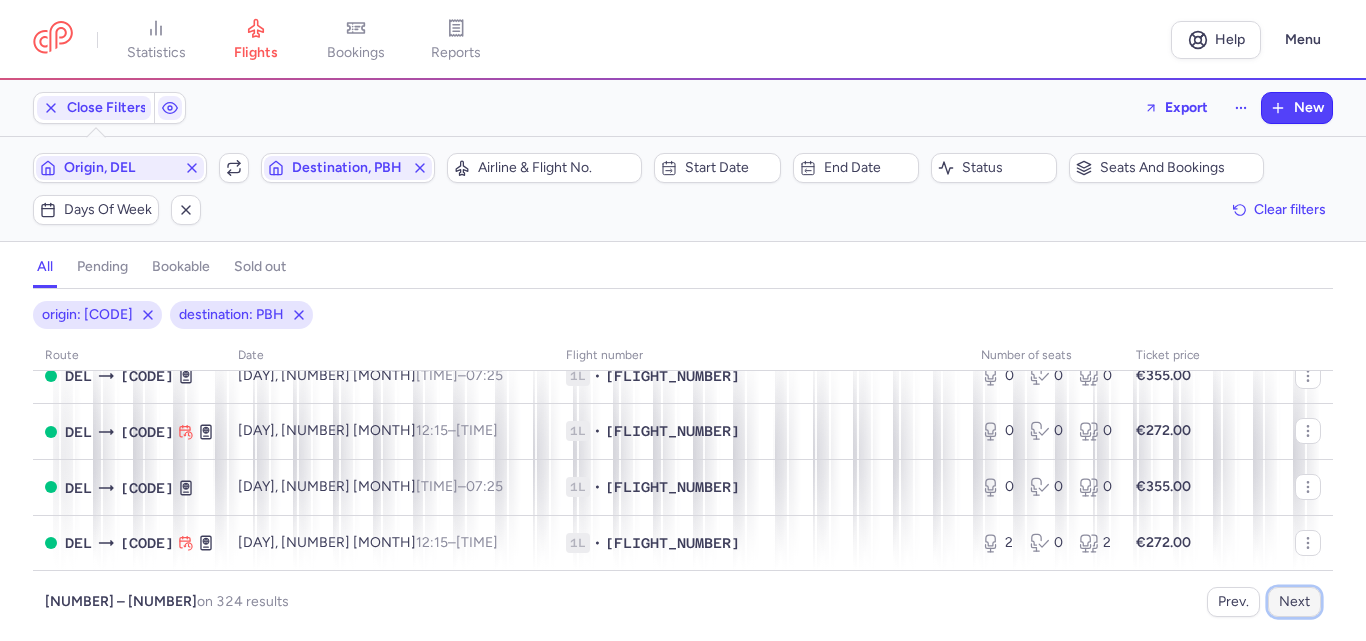 click on "Next" at bounding box center (1294, 602) 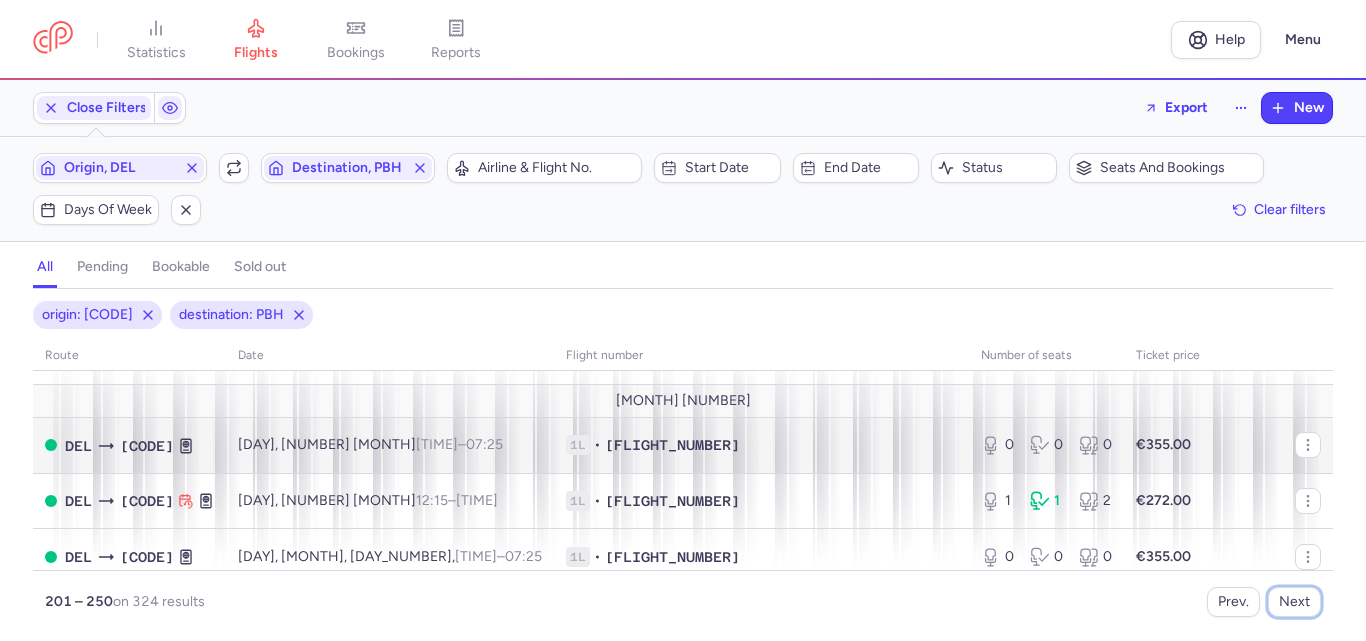 scroll, scrollTop: 1800, scrollLeft: 0, axis: vertical 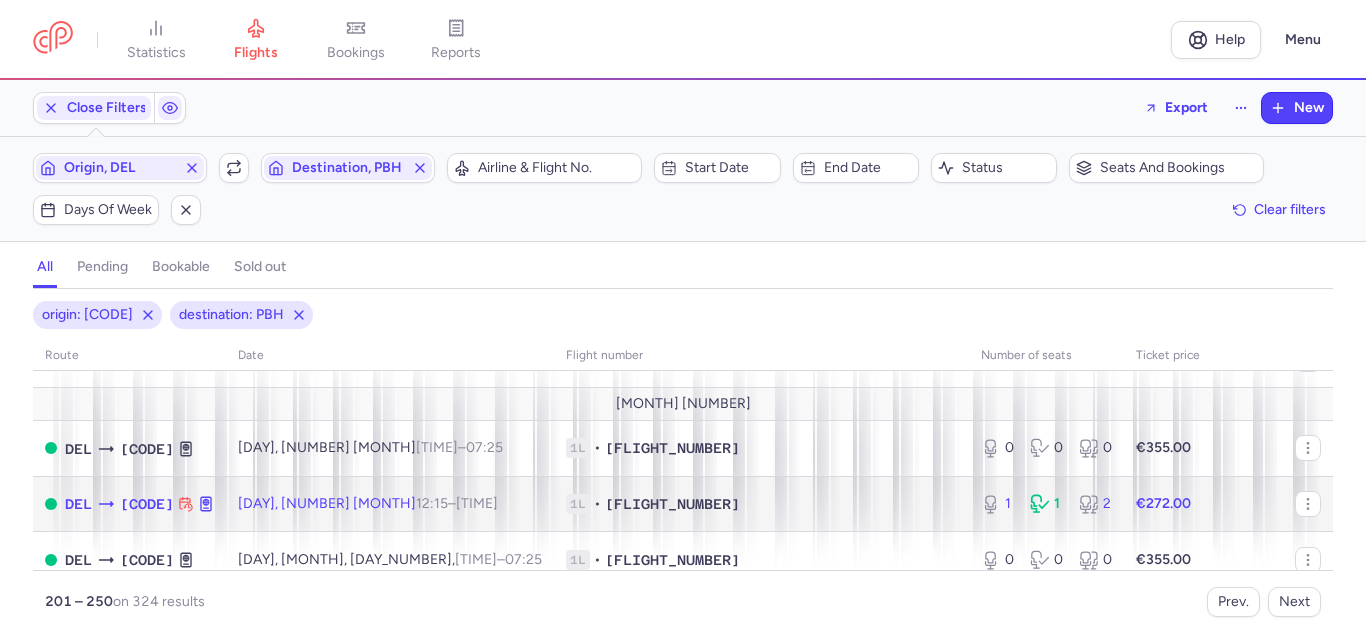 click on "[NUMBER] [AIRLINE] • [FLIGHT_NUMBER]" 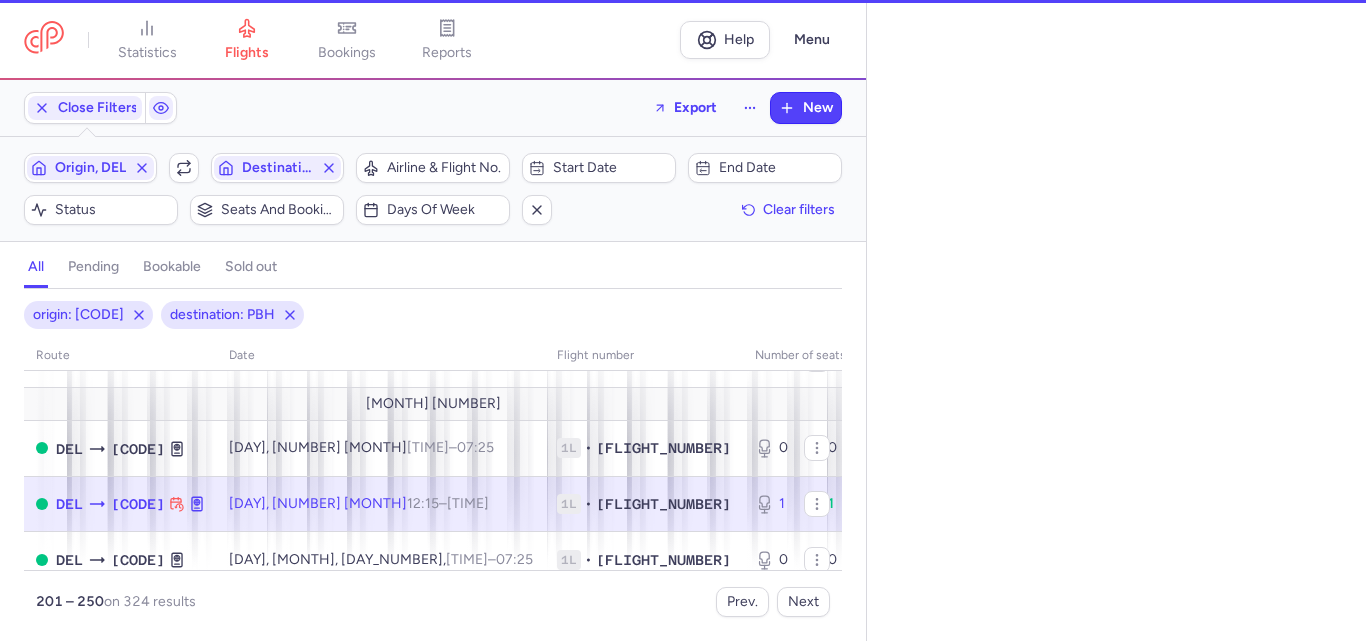 select on "days" 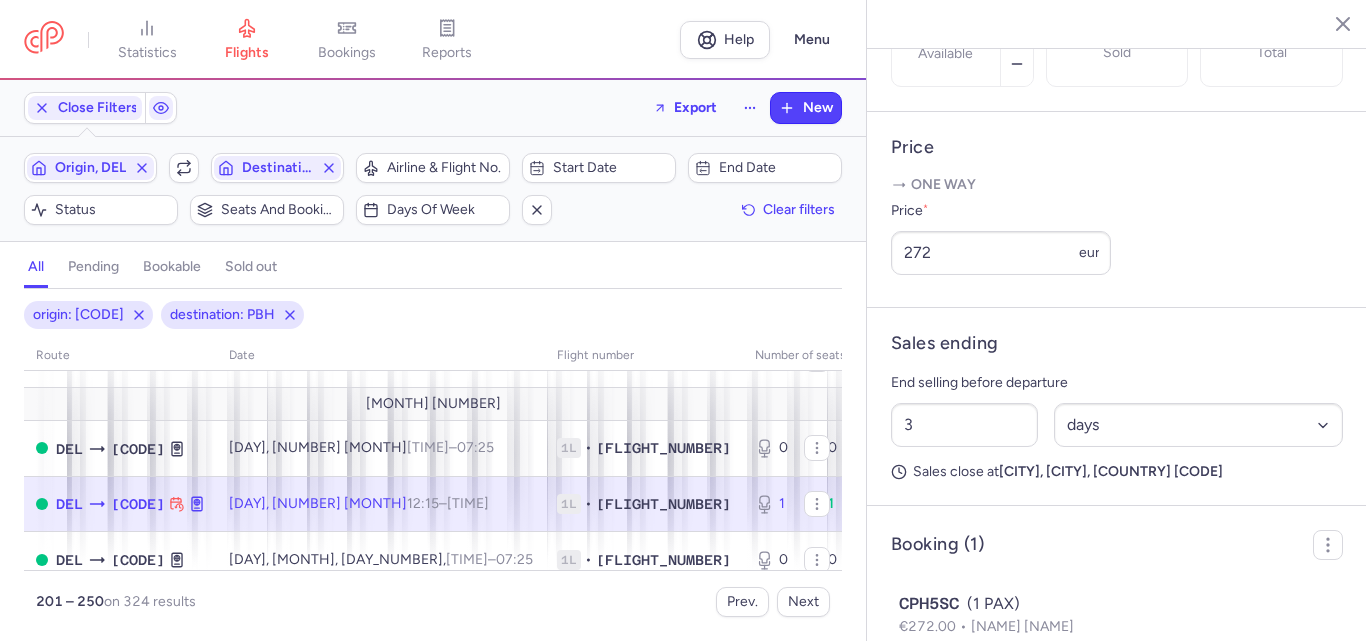 scroll, scrollTop: 400, scrollLeft: 0, axis: vertical 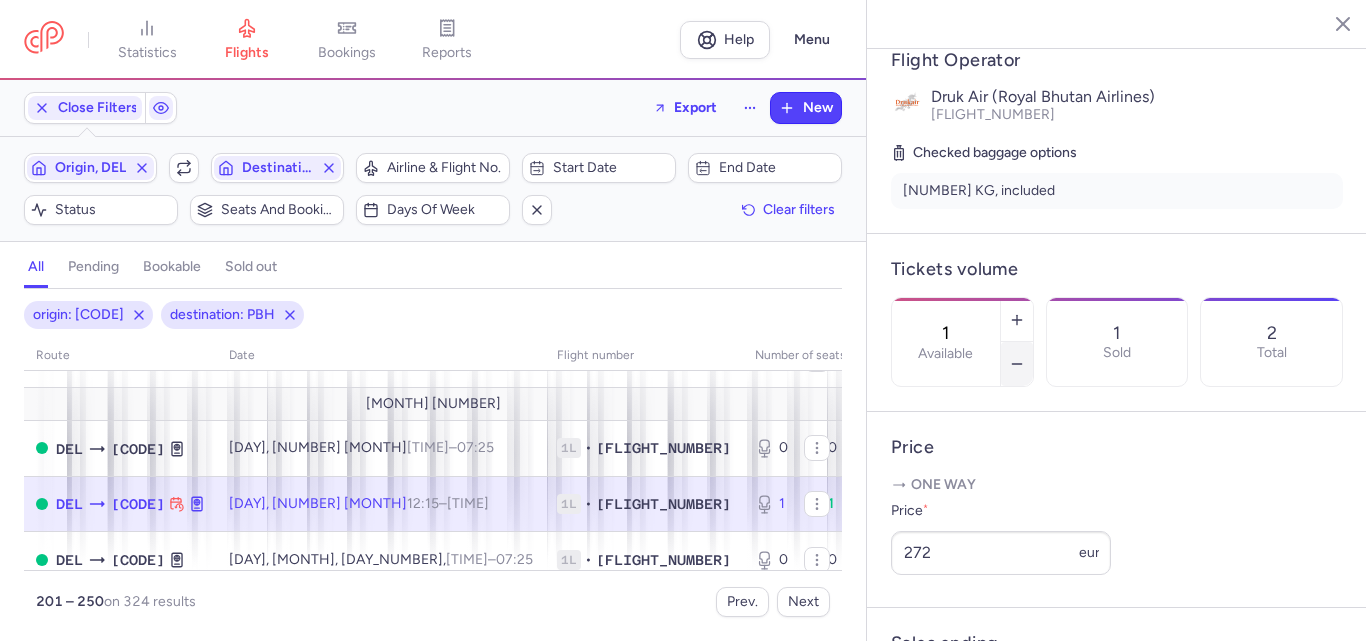 click 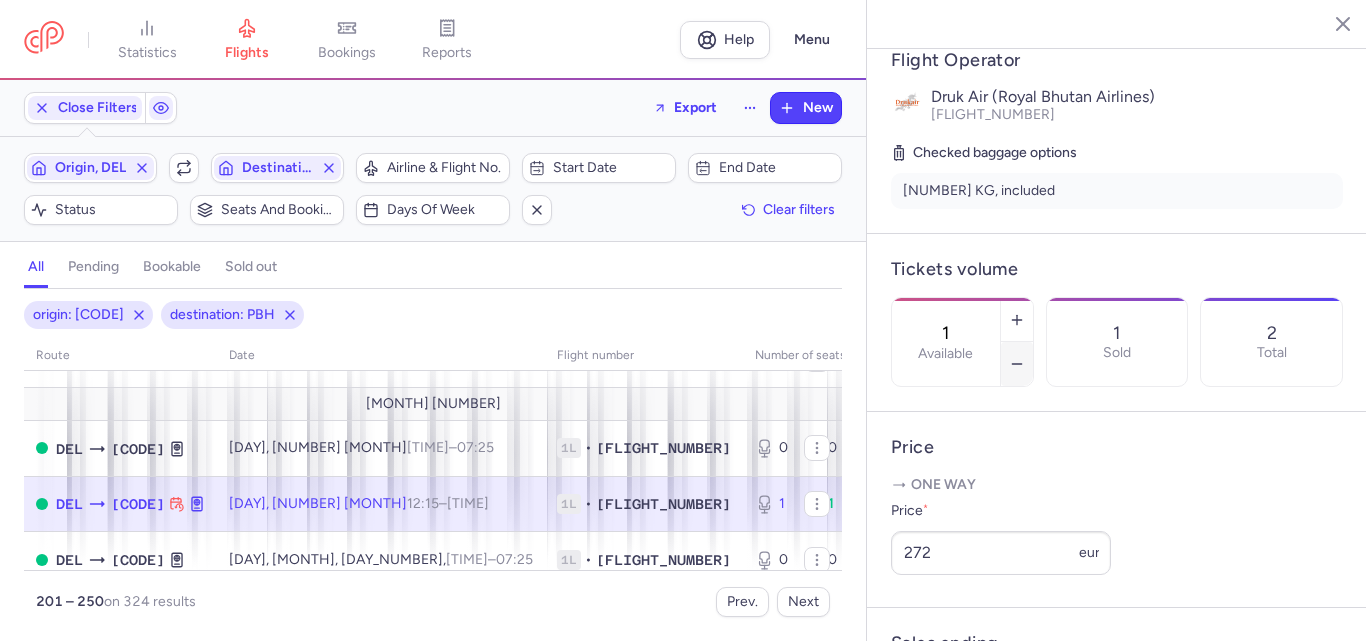 type on "0" 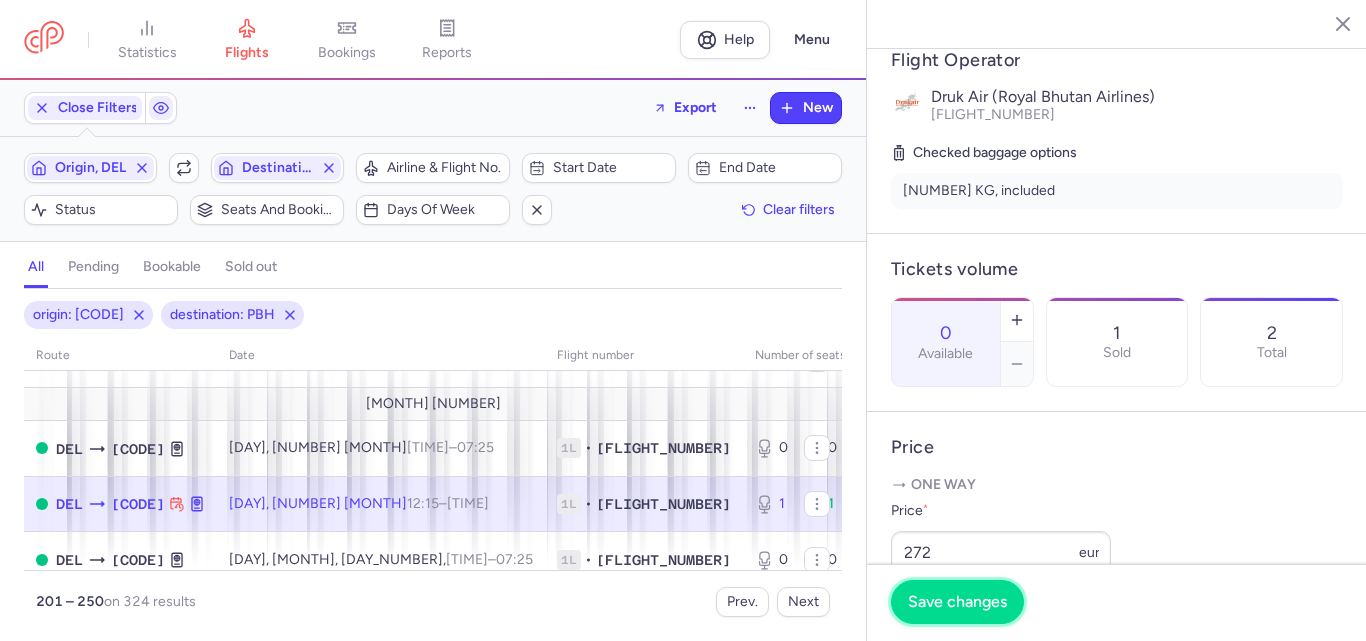 click on "Save changes" at bounding box center (957, 602) 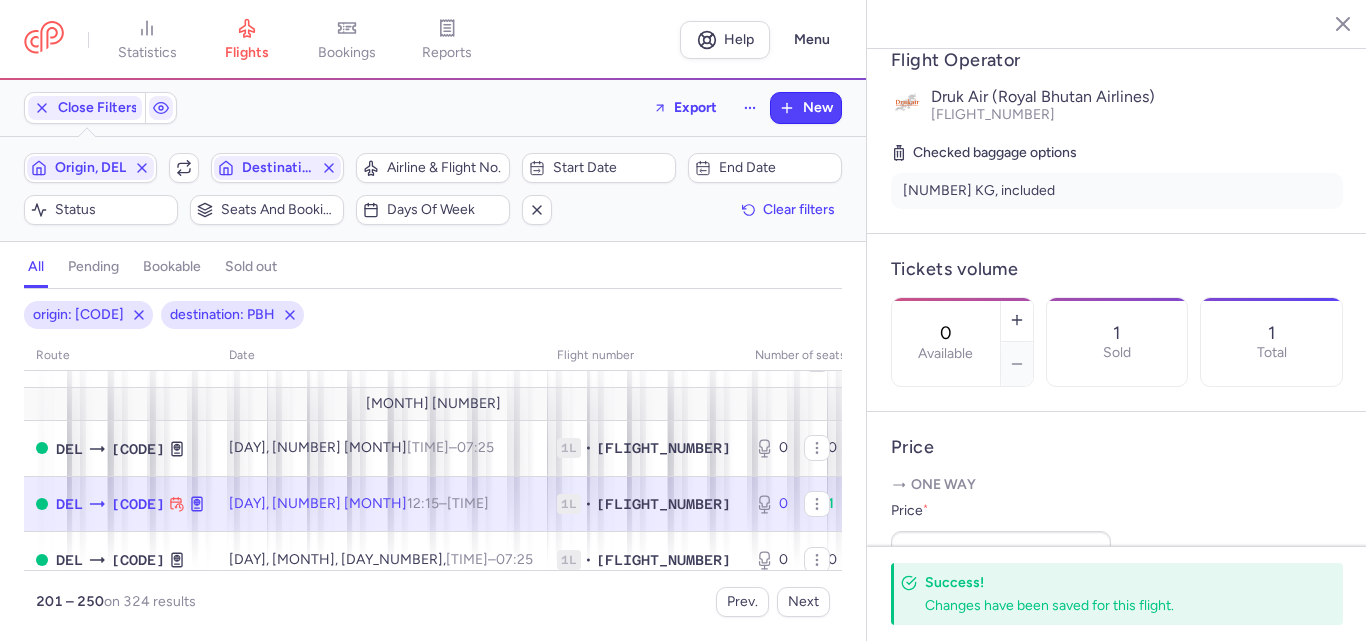 click 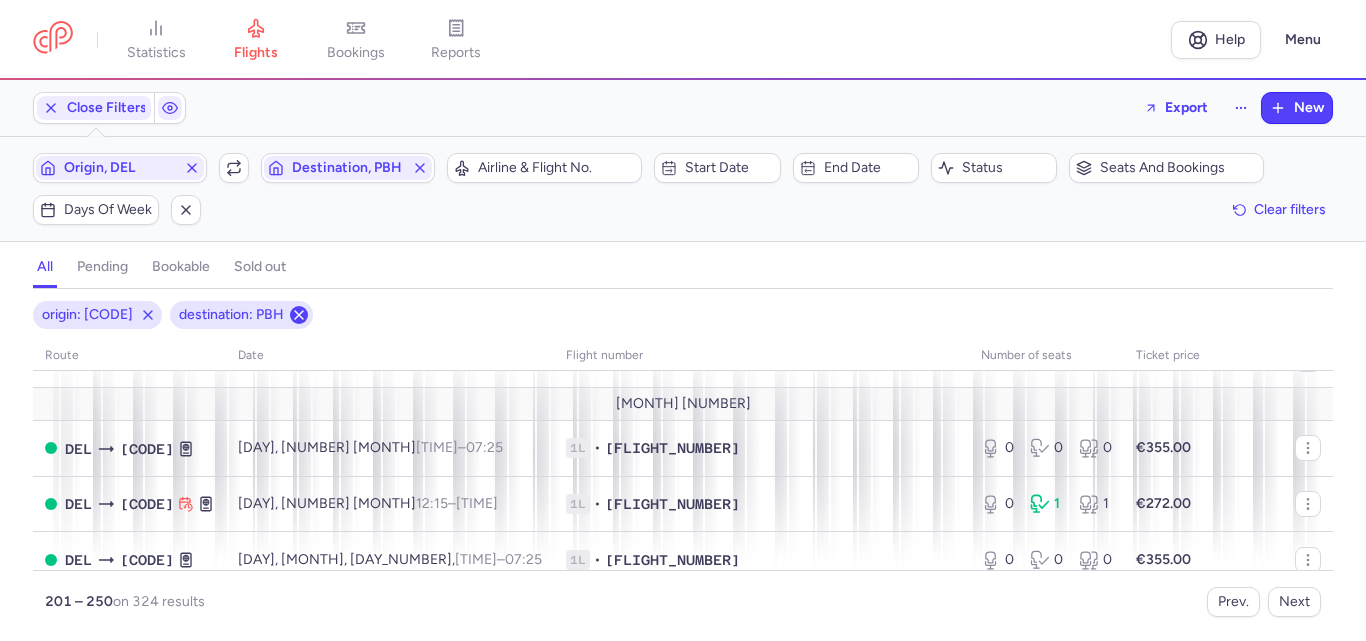 click 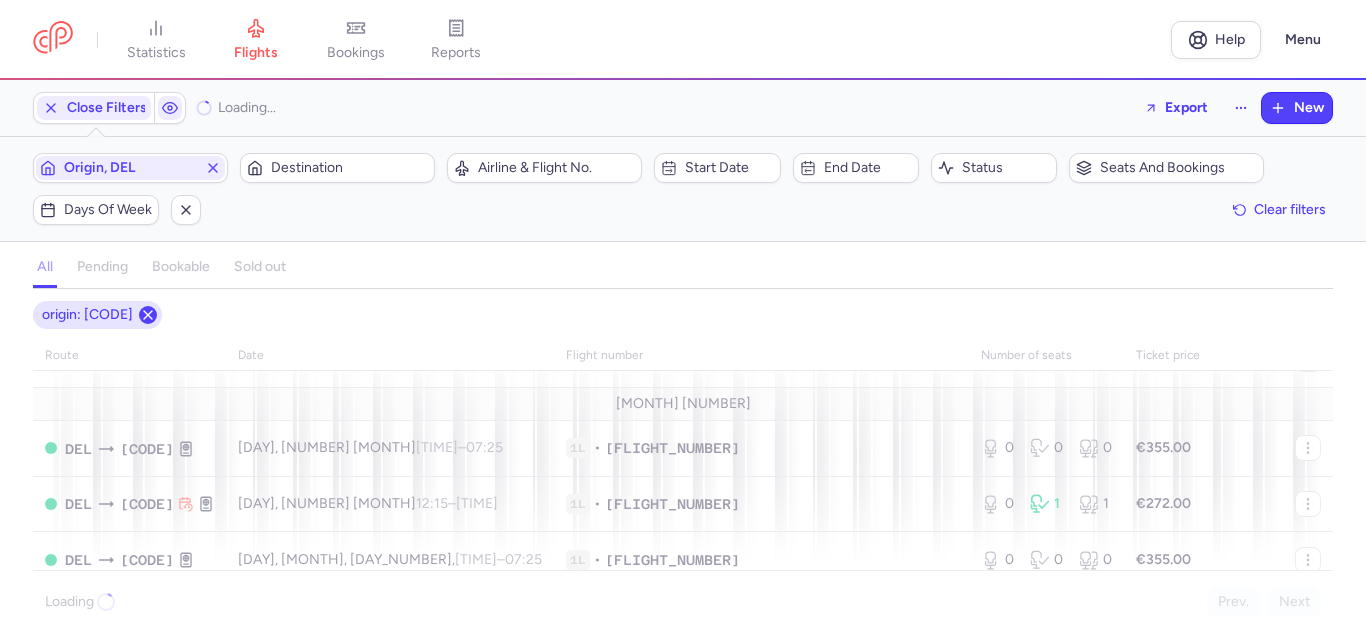 click 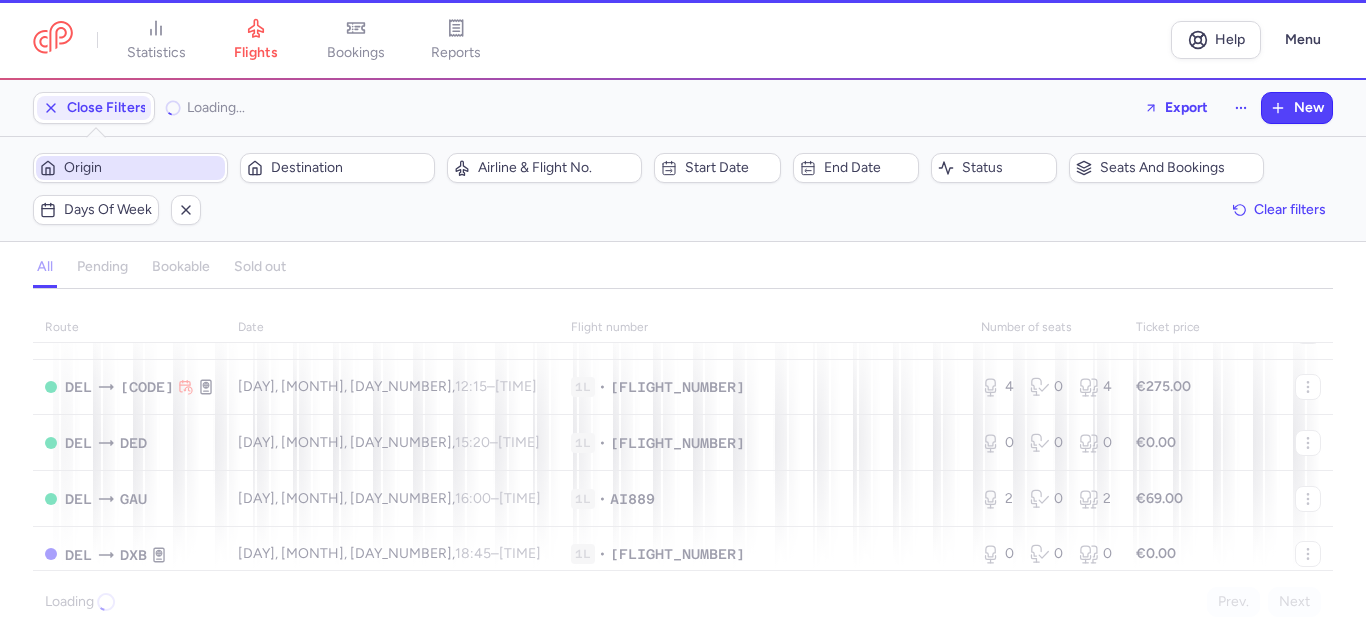 click on "Origin" at bounding box center [142, 168] 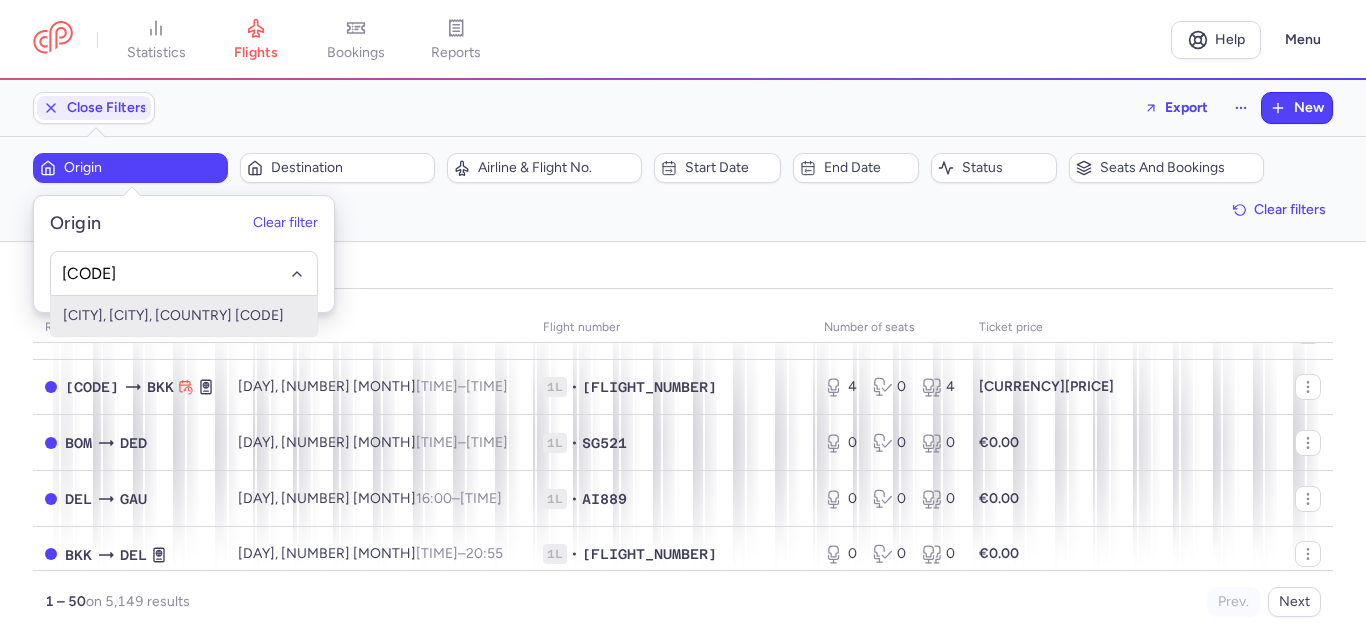 click on "[CITY], [CITY], [COUNTRY] [CODE]" at bounding box center [184, 316] 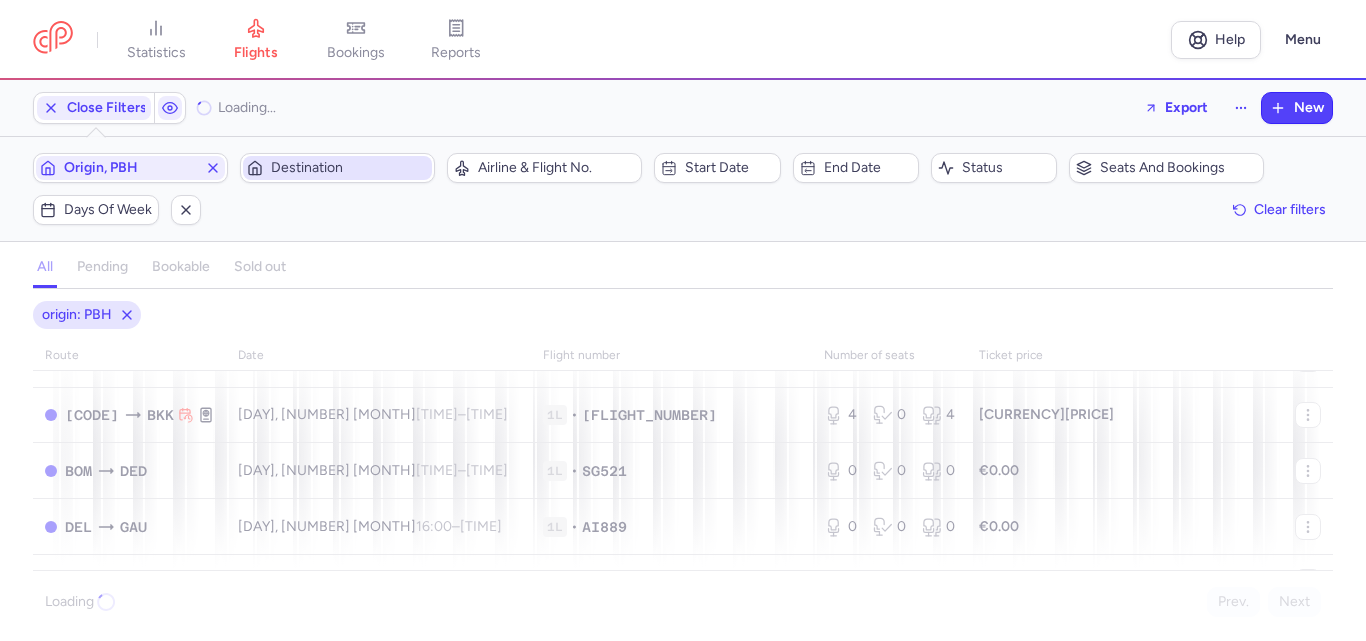 click on "Destination" at bounding box center (349, 168) 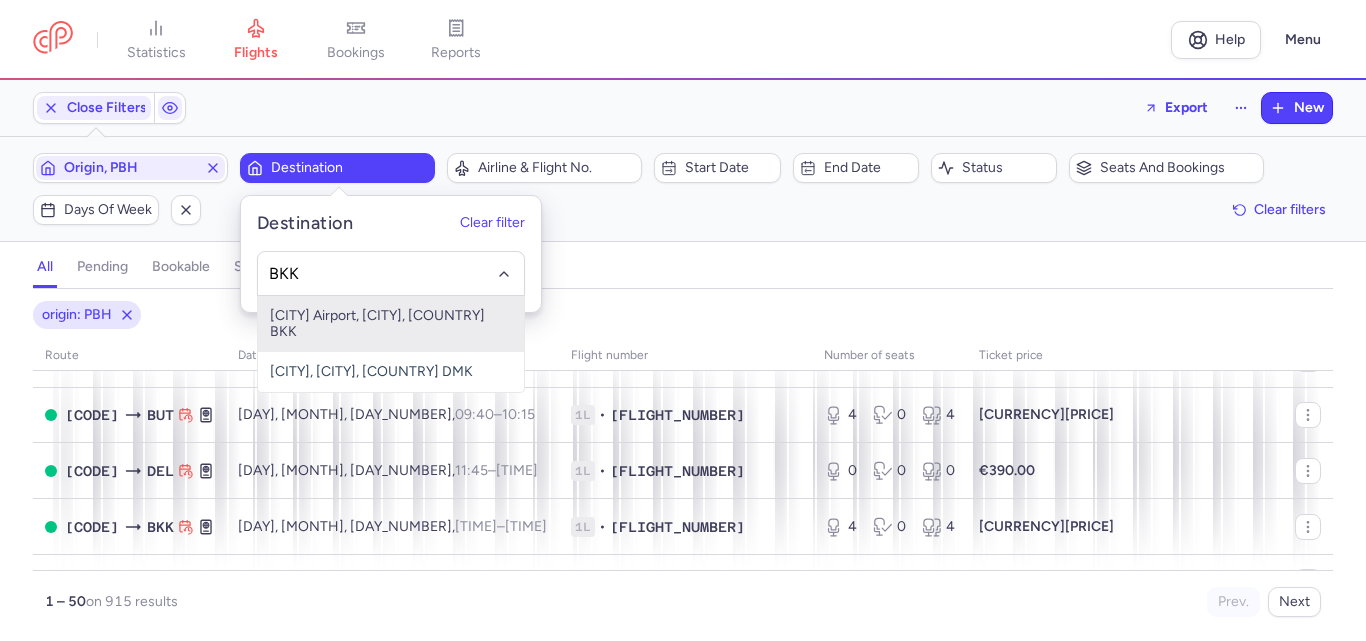 click on "[CITY] Airport, [CITY], [COUNTRY] BKK" at bounding box center [391, 324] 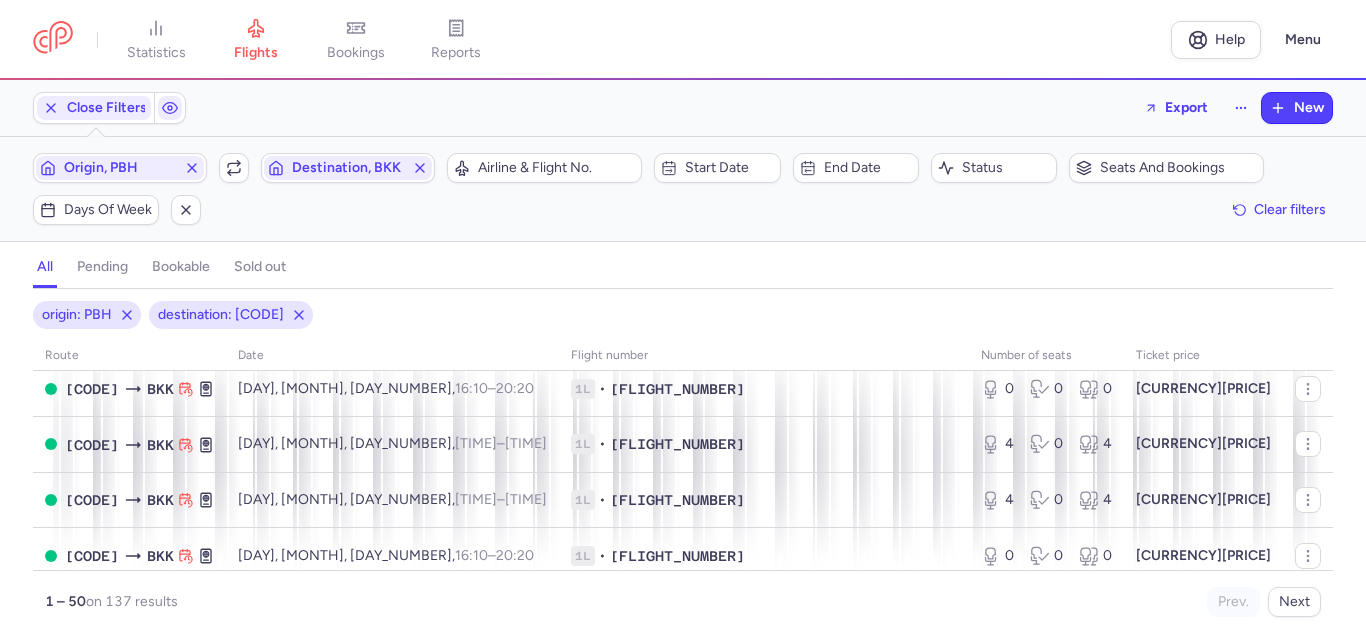 scroll, scrollTop: 777, scrollLeft: 0, axis: vertical 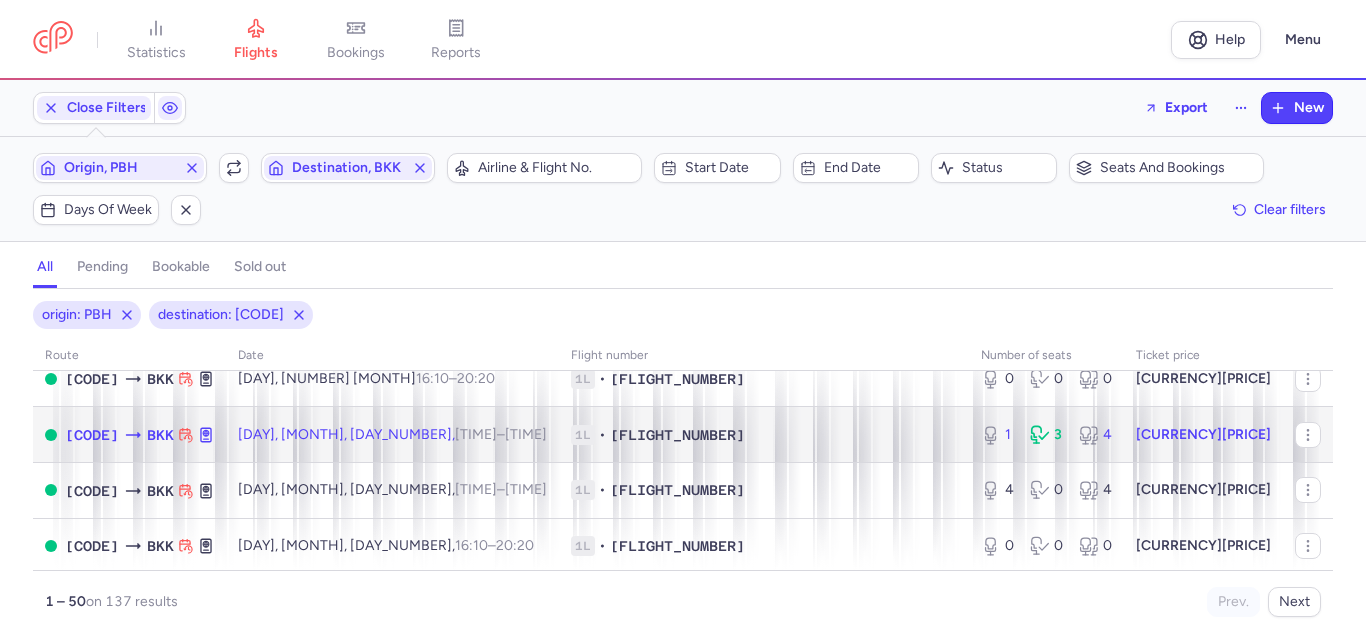 click on "[NUMBER] [AIRLINE] • [FLIGHT_NUMBER]" 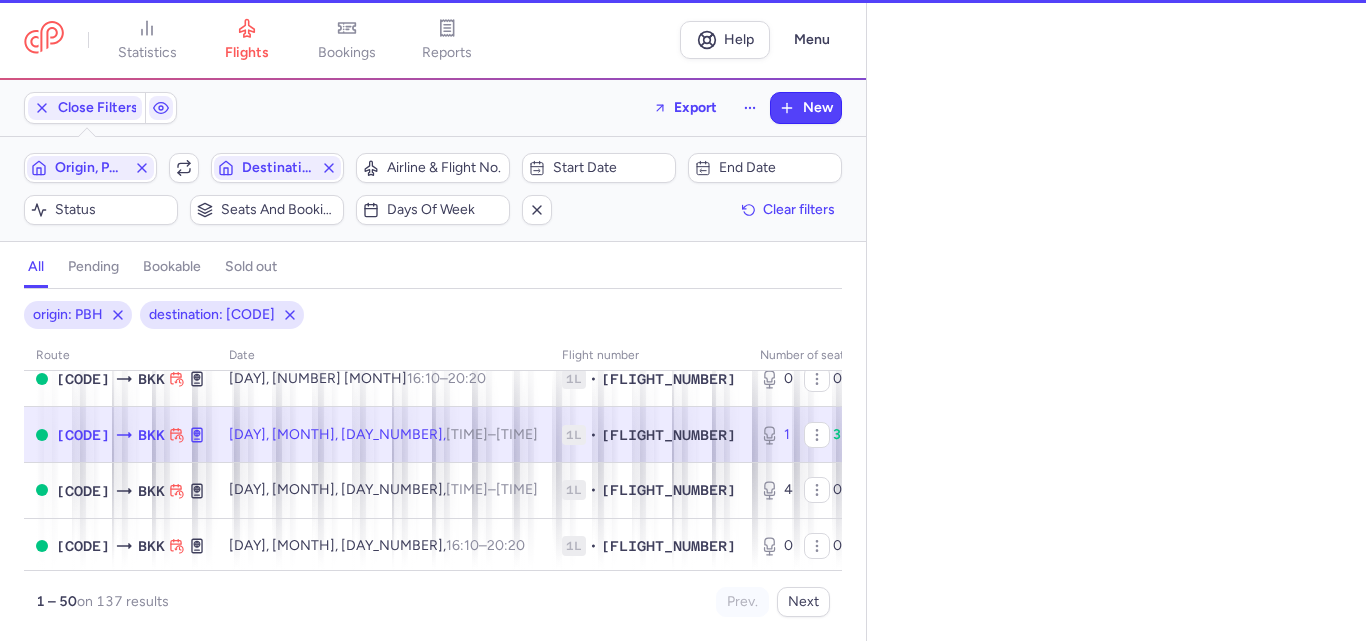 select on "days" 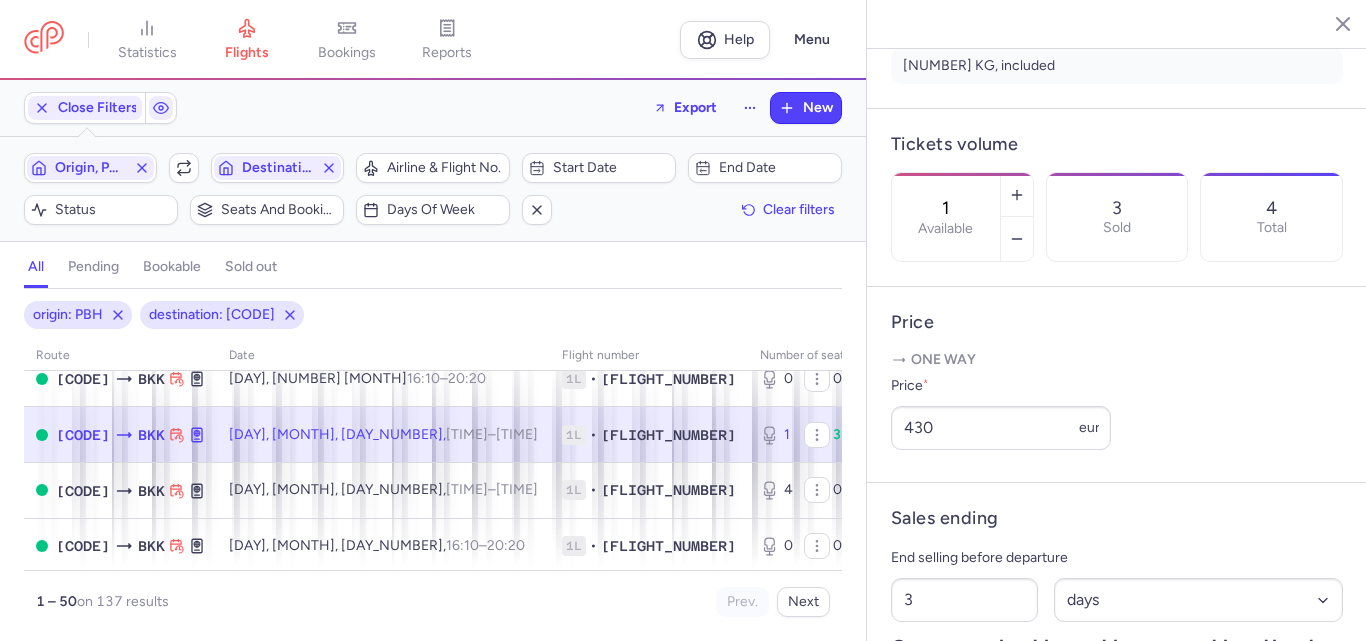 scroll, scrollTop: 600, scrollLeft: 0, axis: vertical 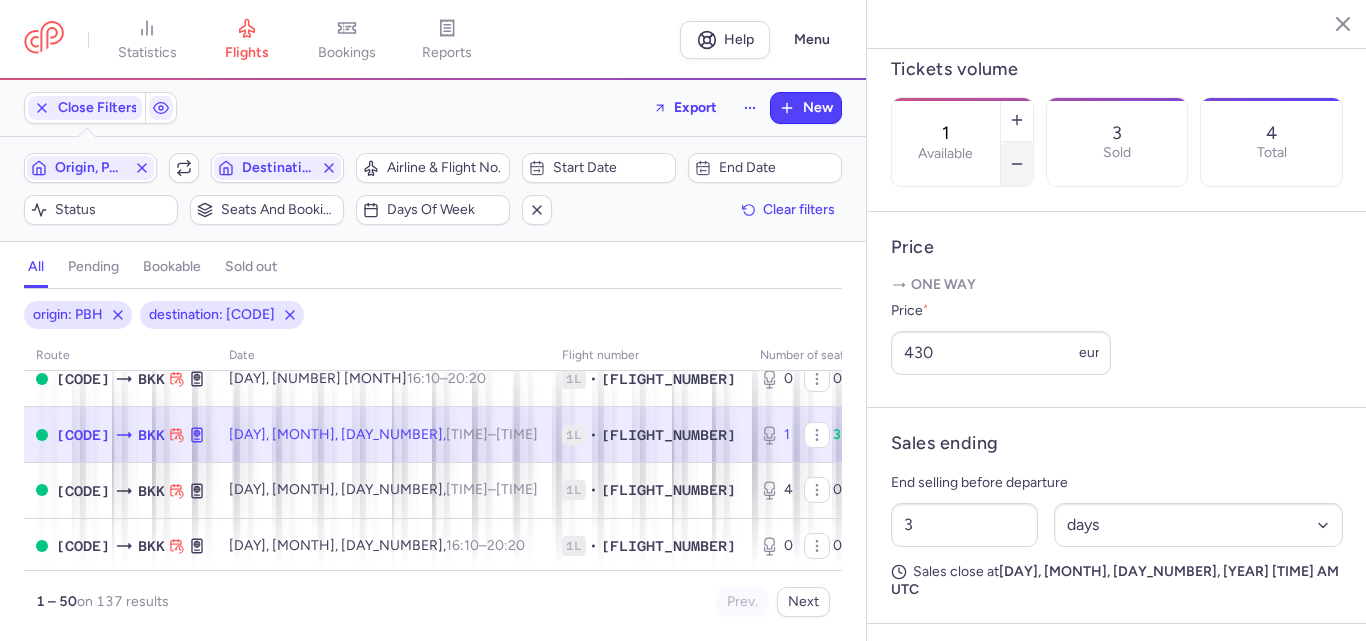 click 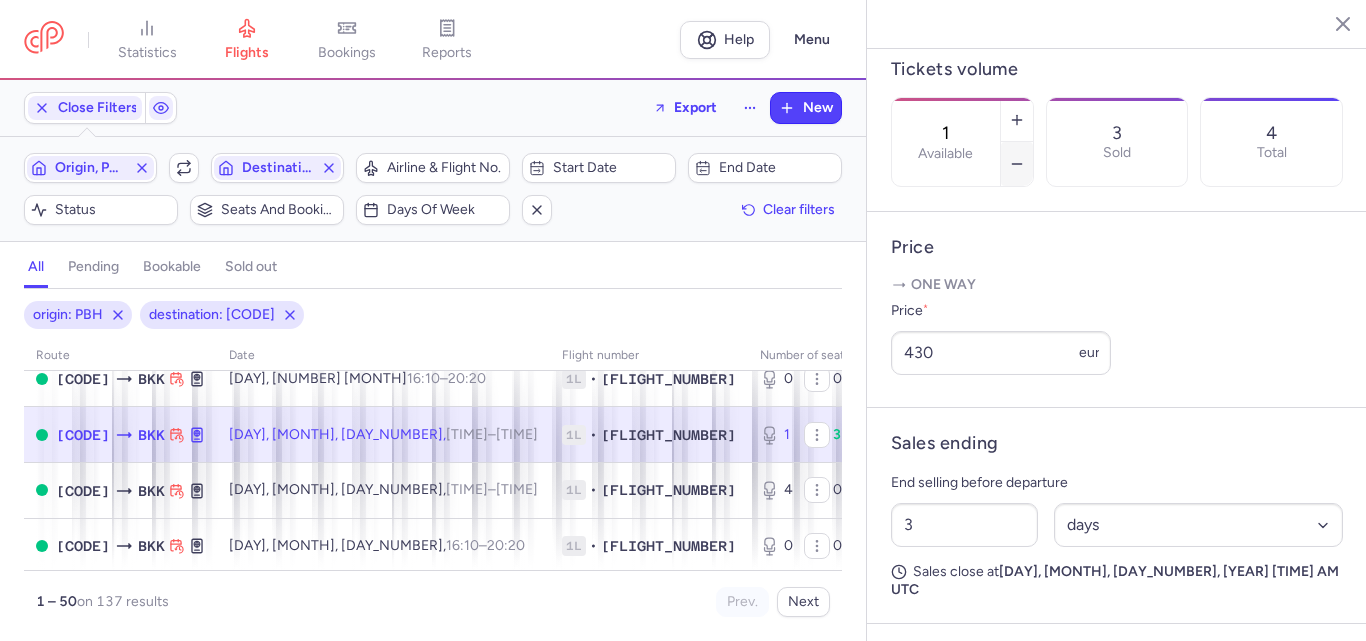 type on "0" 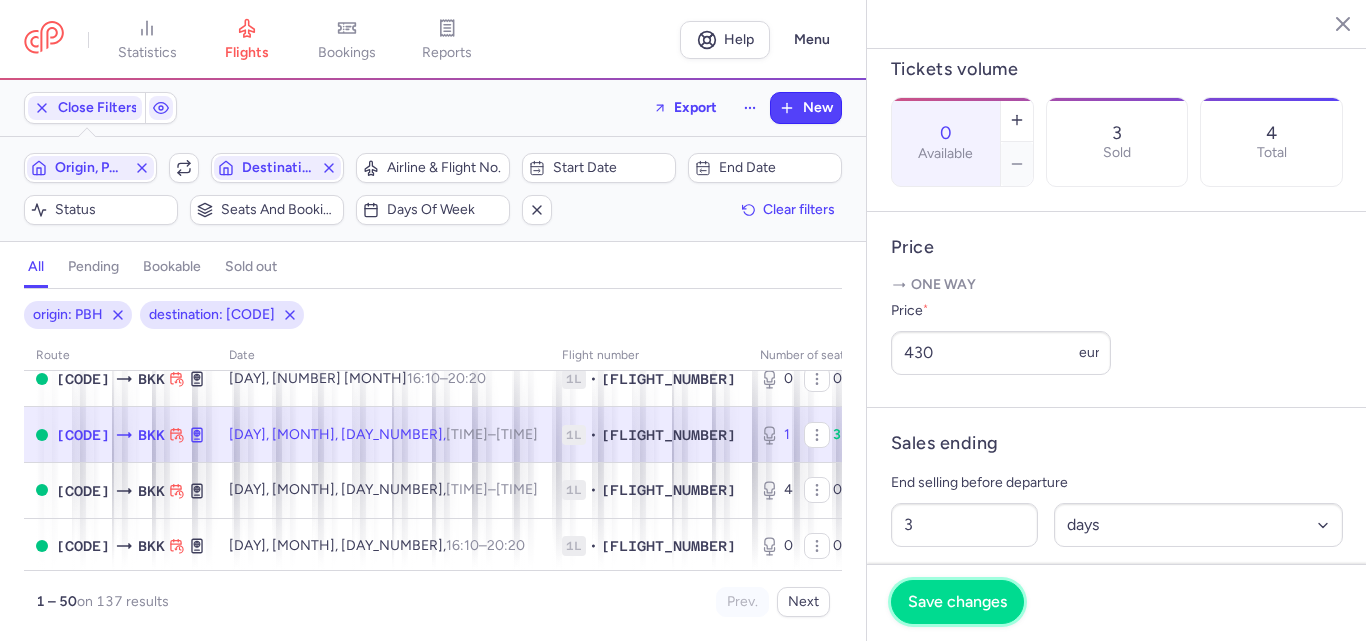 click on "Save changes" at bounding box center (957, 602) 